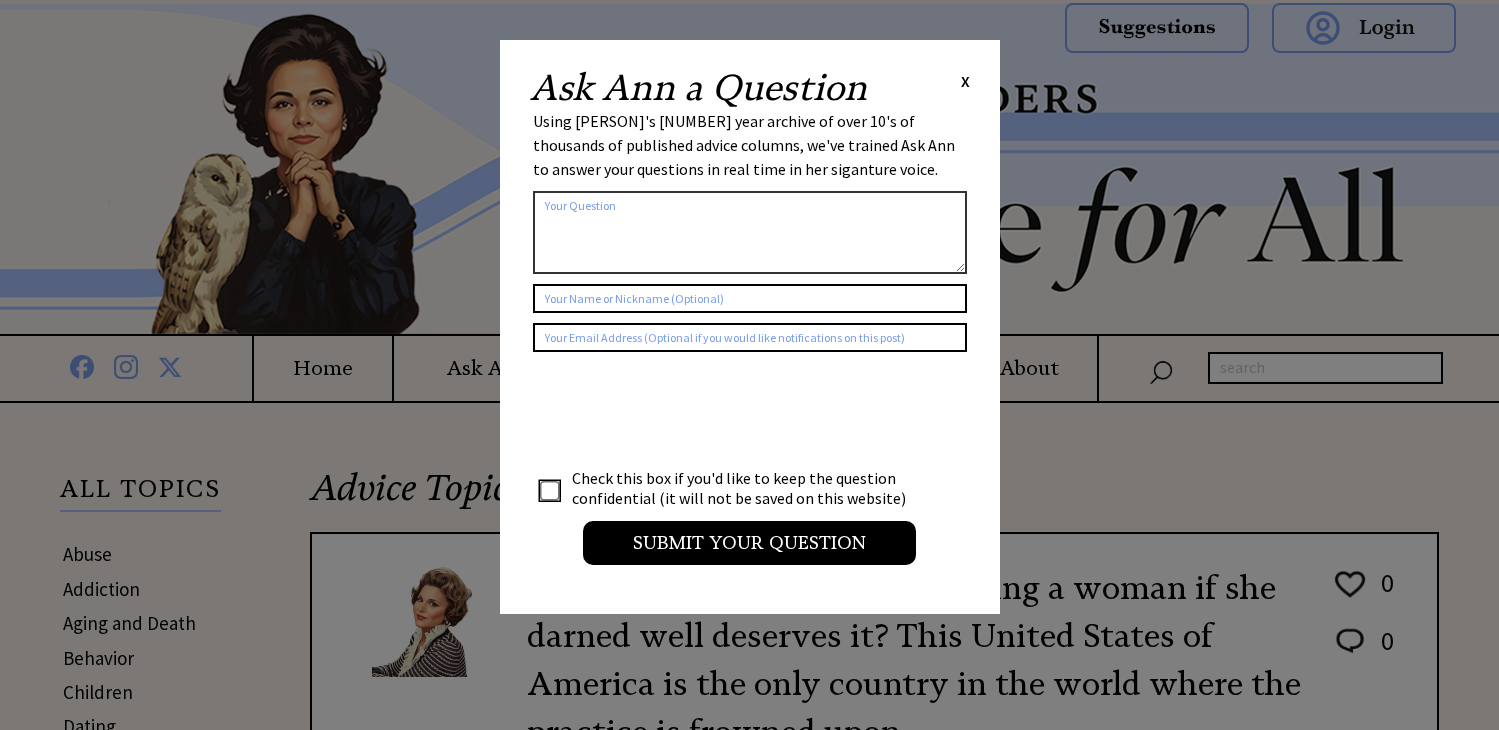 scroll, scrollTop: 0, scrollLeft: 0, axis: both 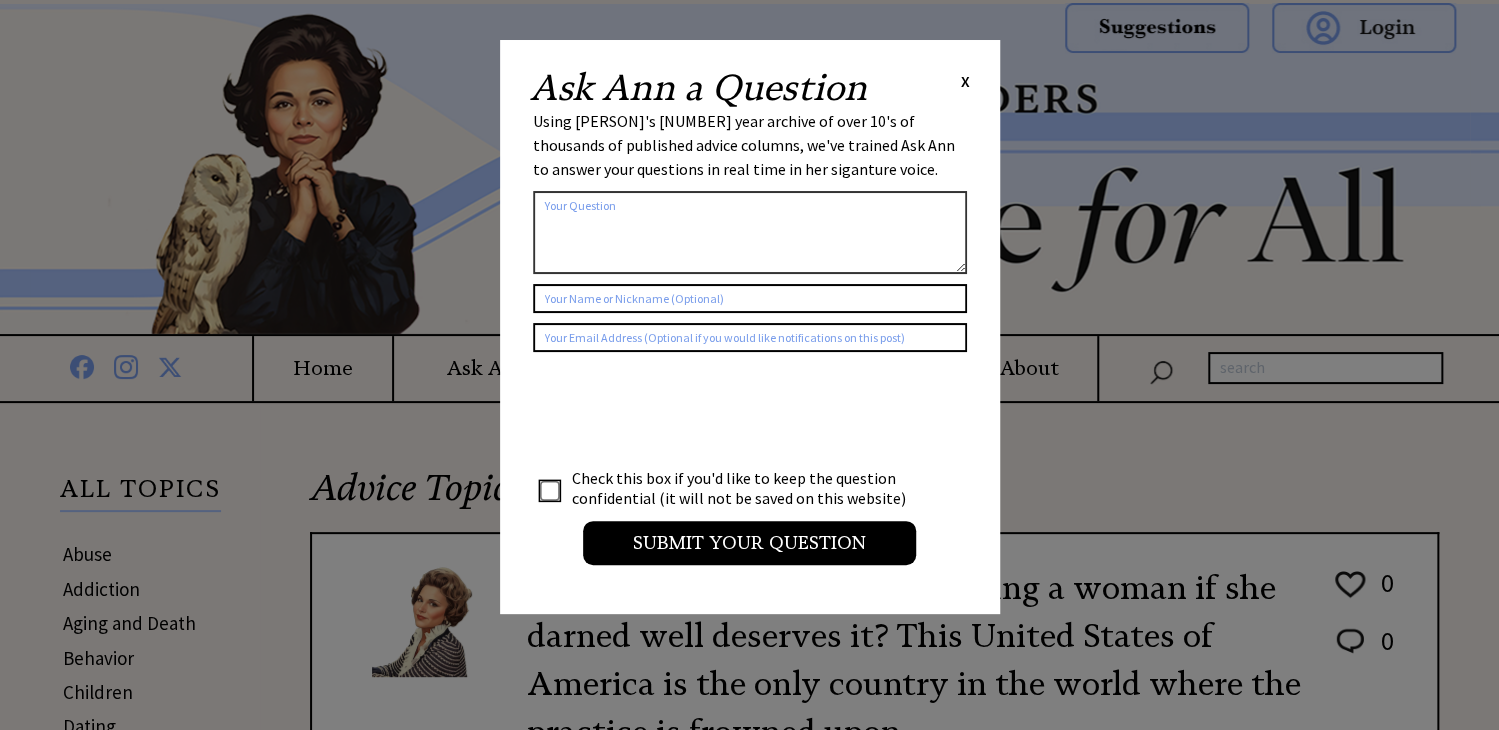 click on "X" at bounding box center (965, 81) 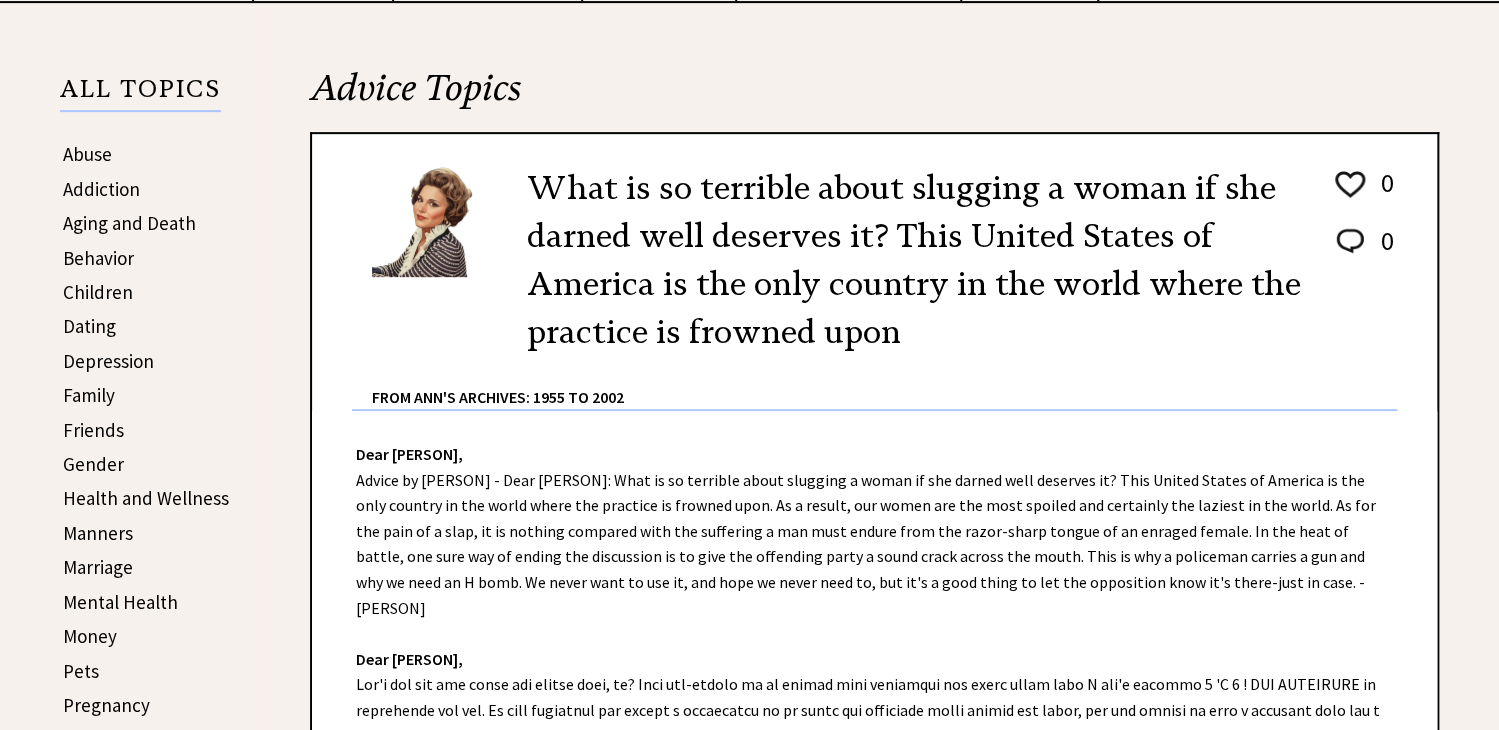 scroll, scrollTop: 600, scrollLeft: 0, axis: vertical 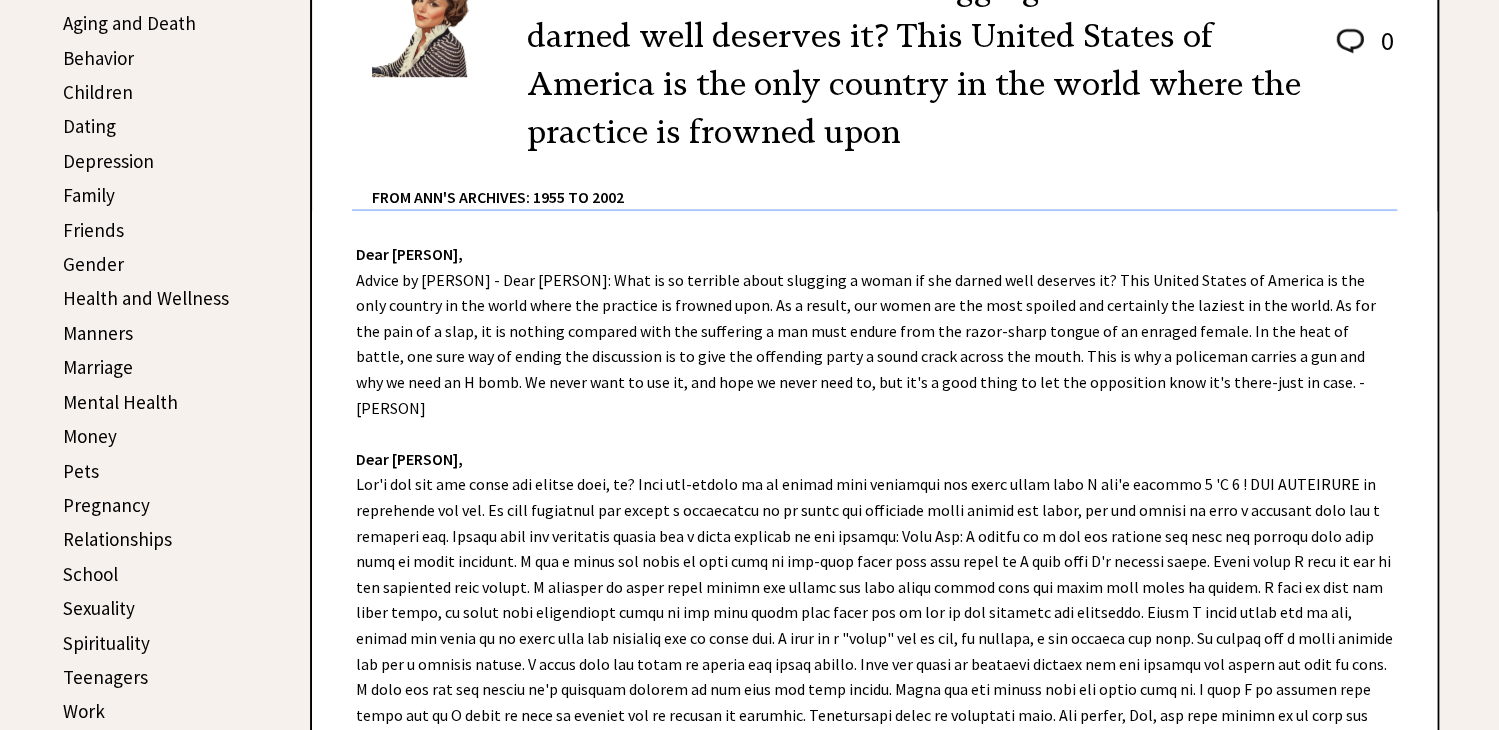 click on "Pets" at bounding box center (81, 471) 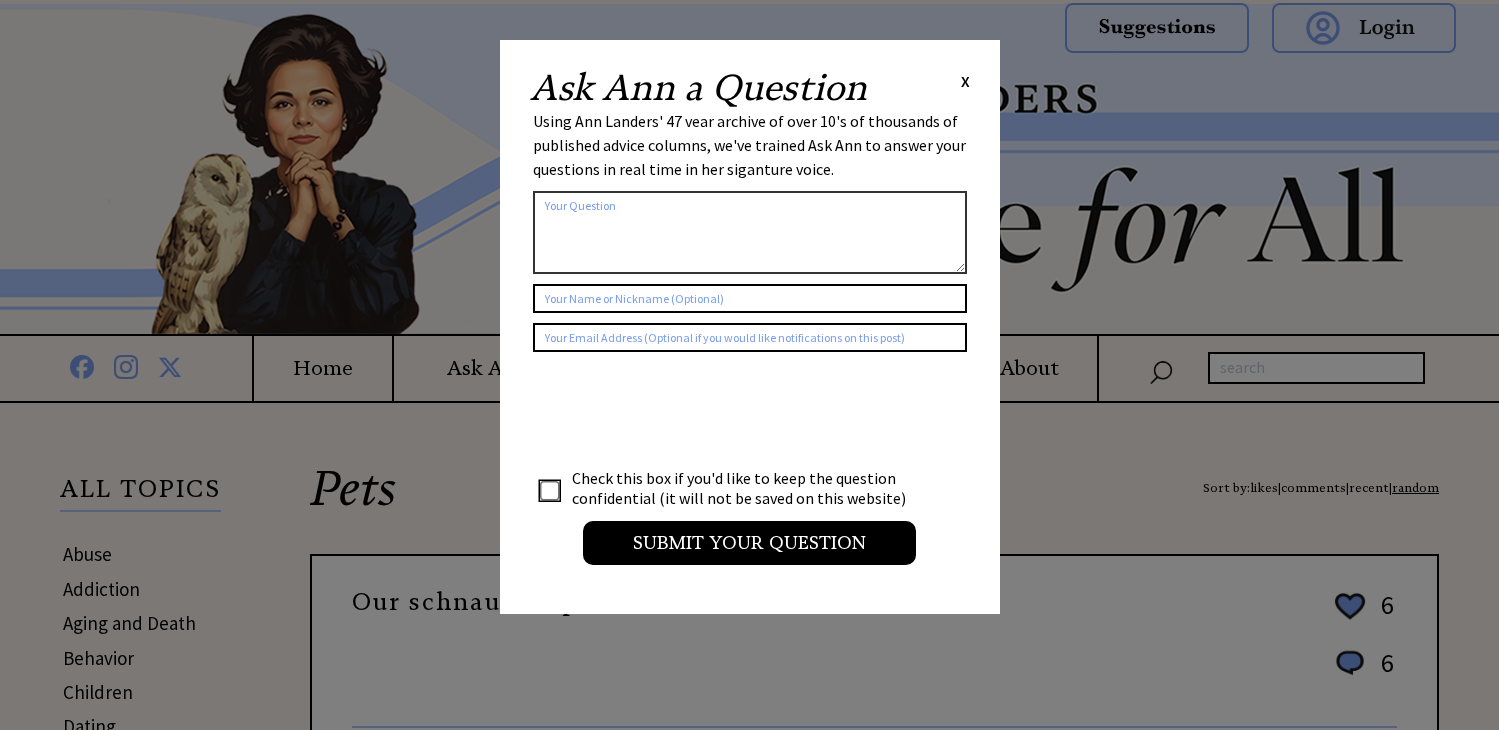 scroll, scrollTop: 0, scrollLeft: 0, axis: both 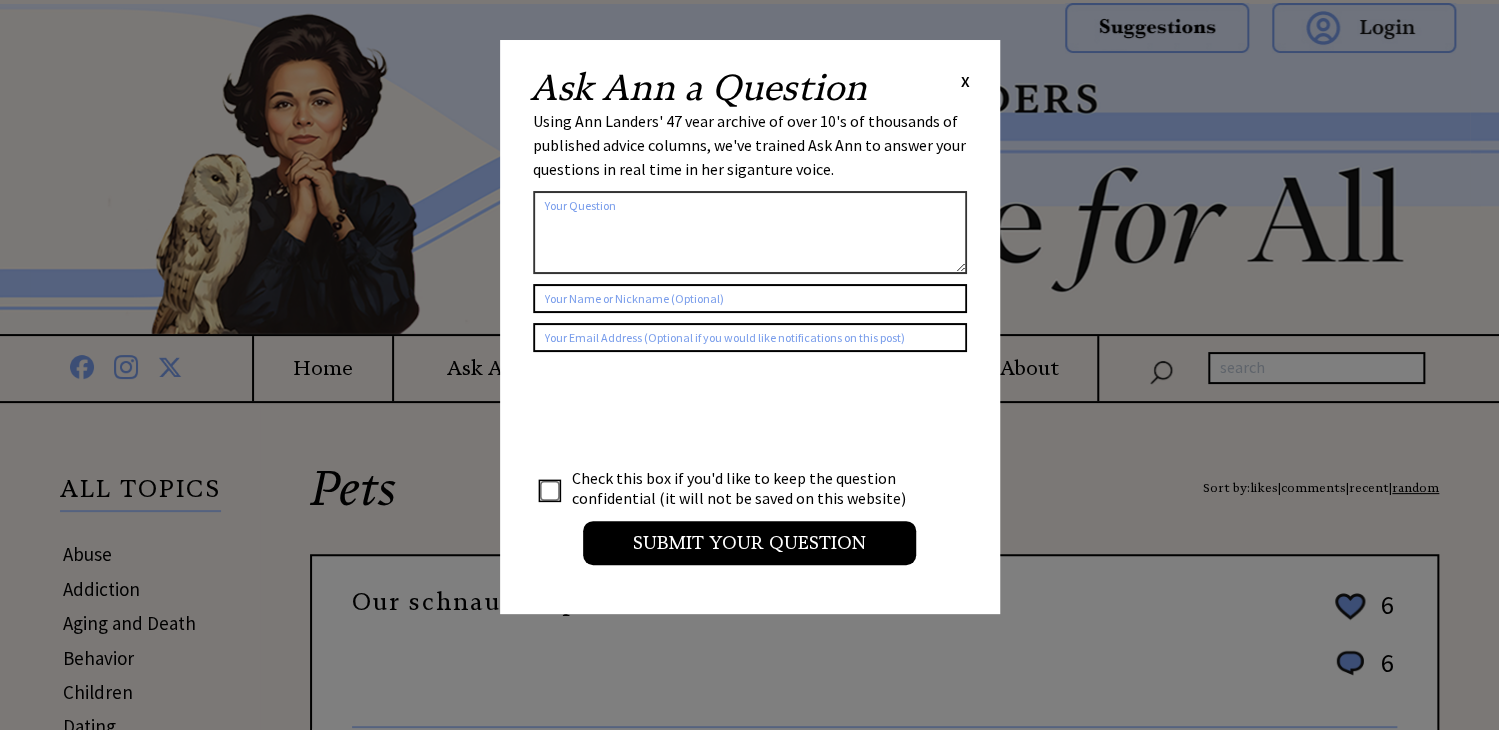 click on "X" at bounding box center (965, 81) 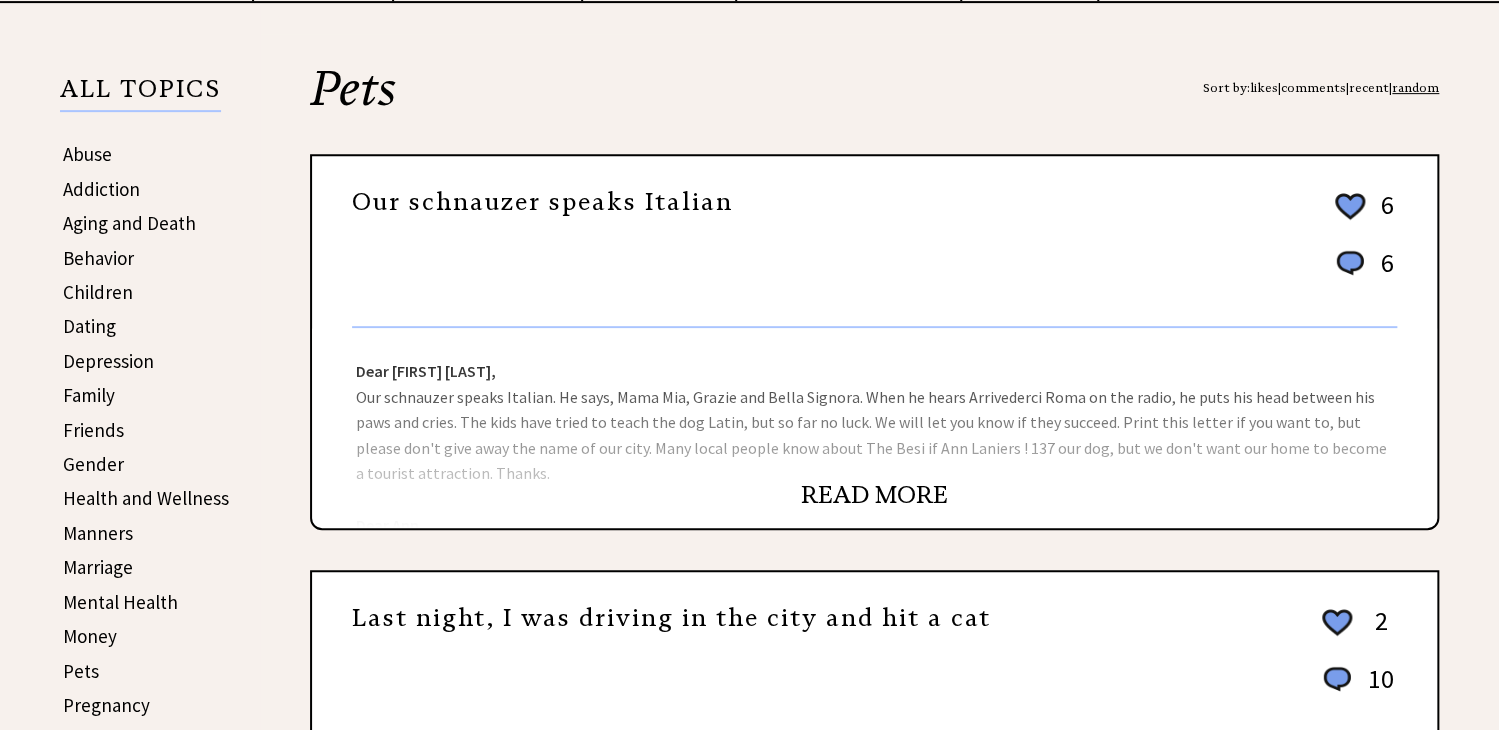 scroll, scrollTop: 600, scrollLeft: 0, axis: vertical 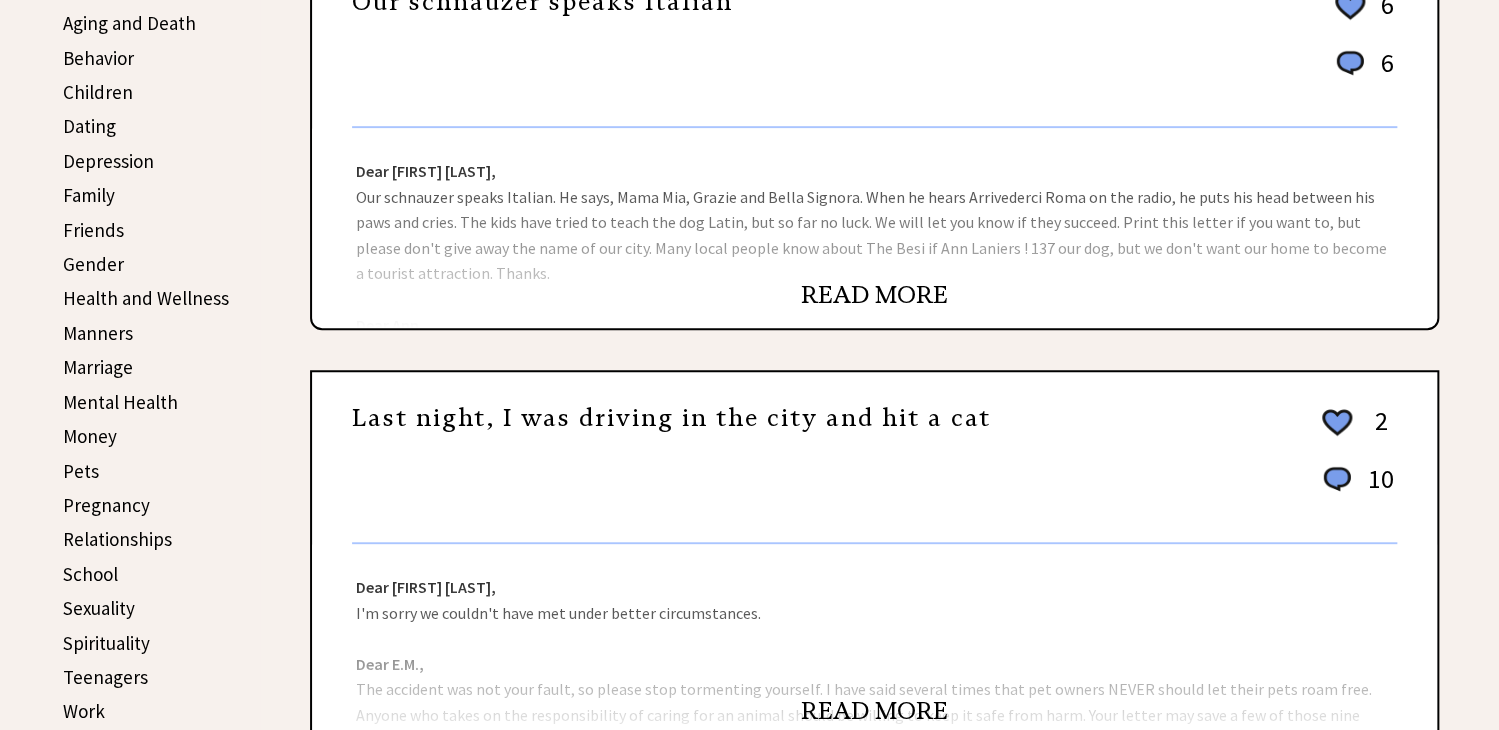 click on "READ MORE" at bounding box center (874, 295) 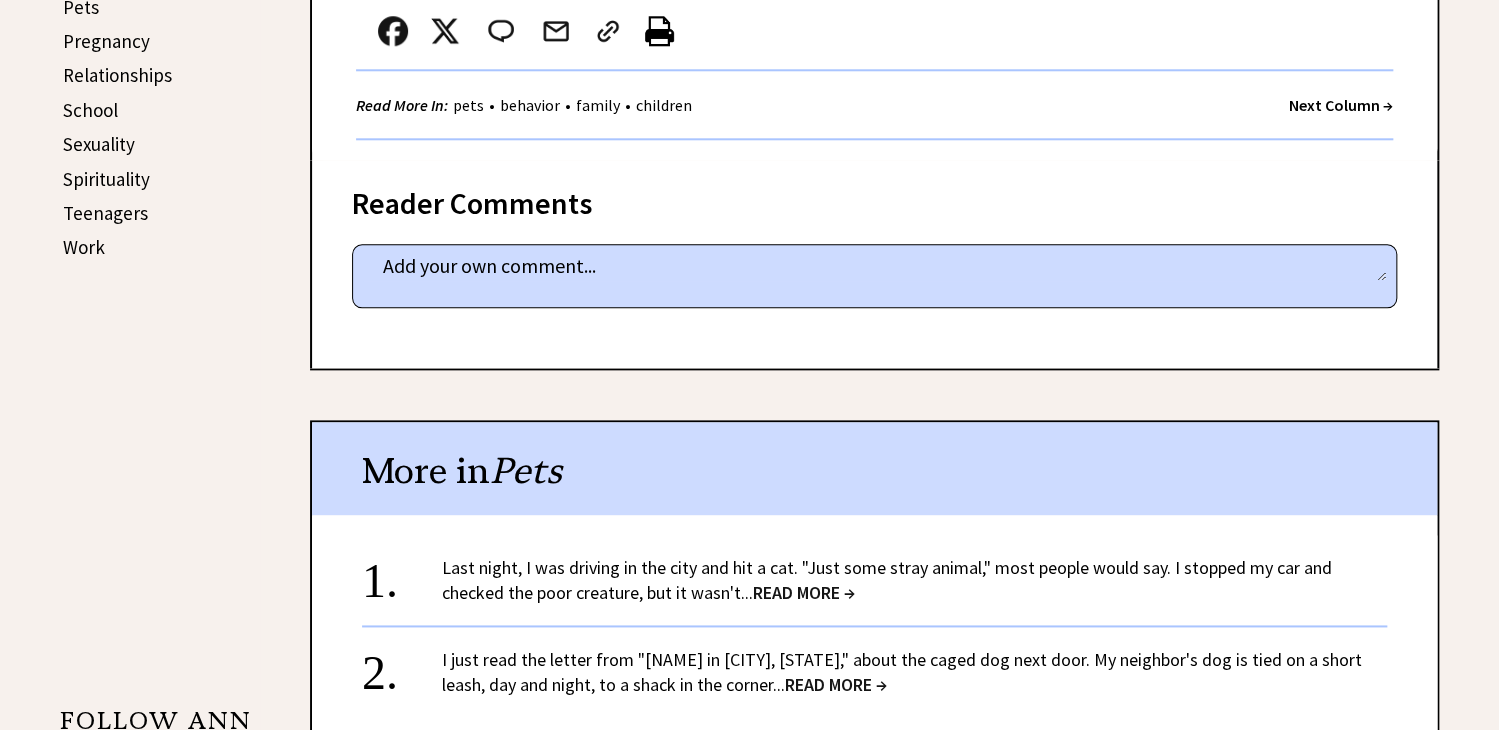 scroll, scrollTop: 1200, scrollLeft: 0, axis: vertical 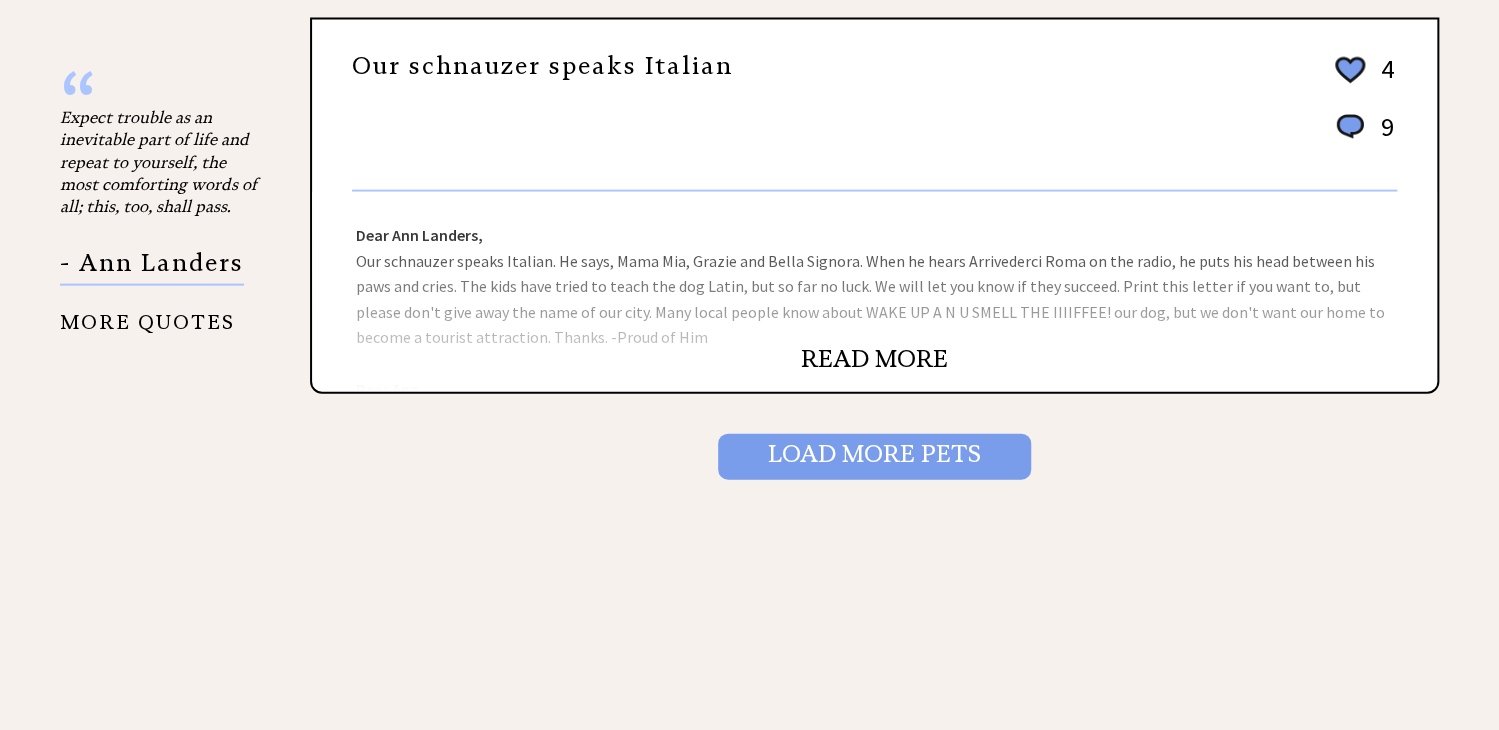 click on "Load More Pets" at bounding box center [874, 457] 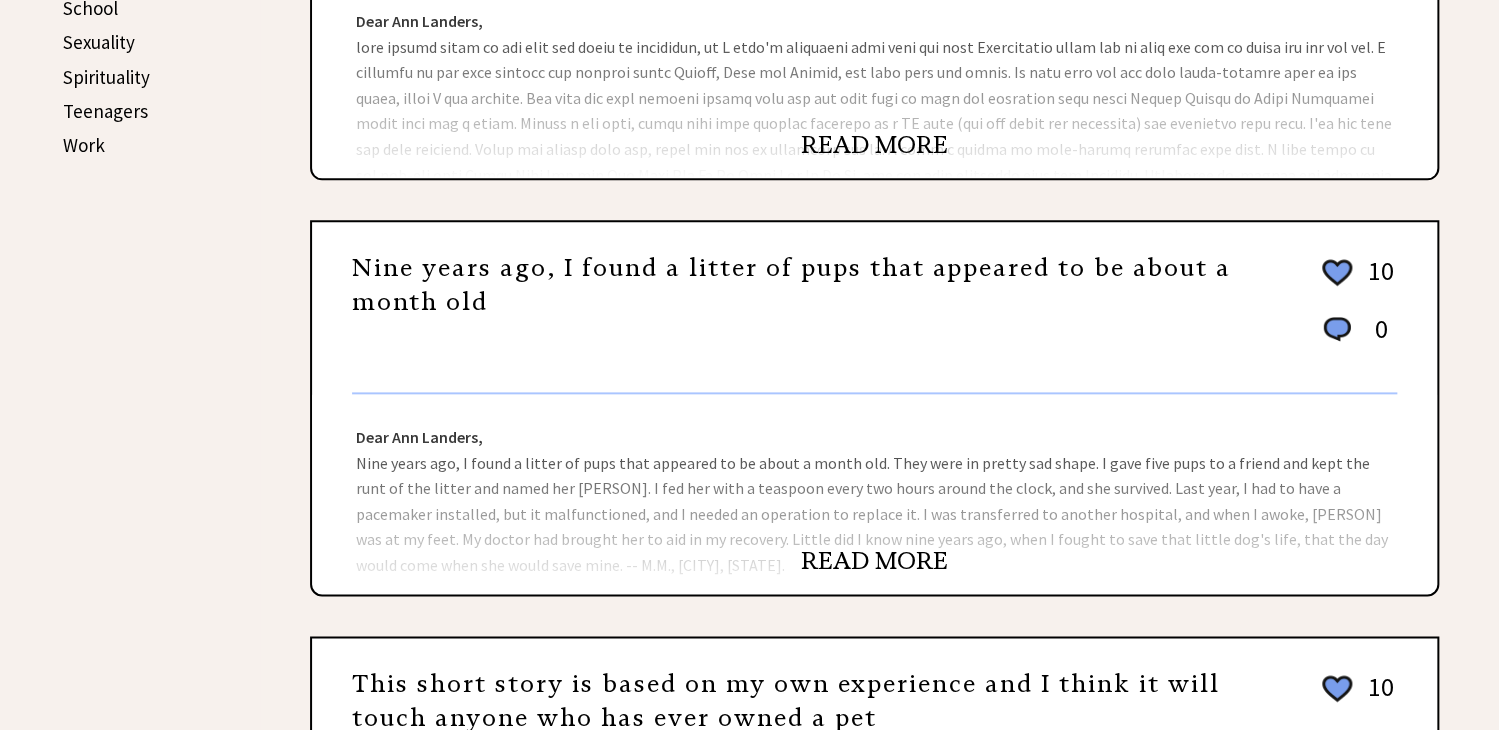 scroll, scrollTop: 800, scrollLeft: 0, axis: vertical 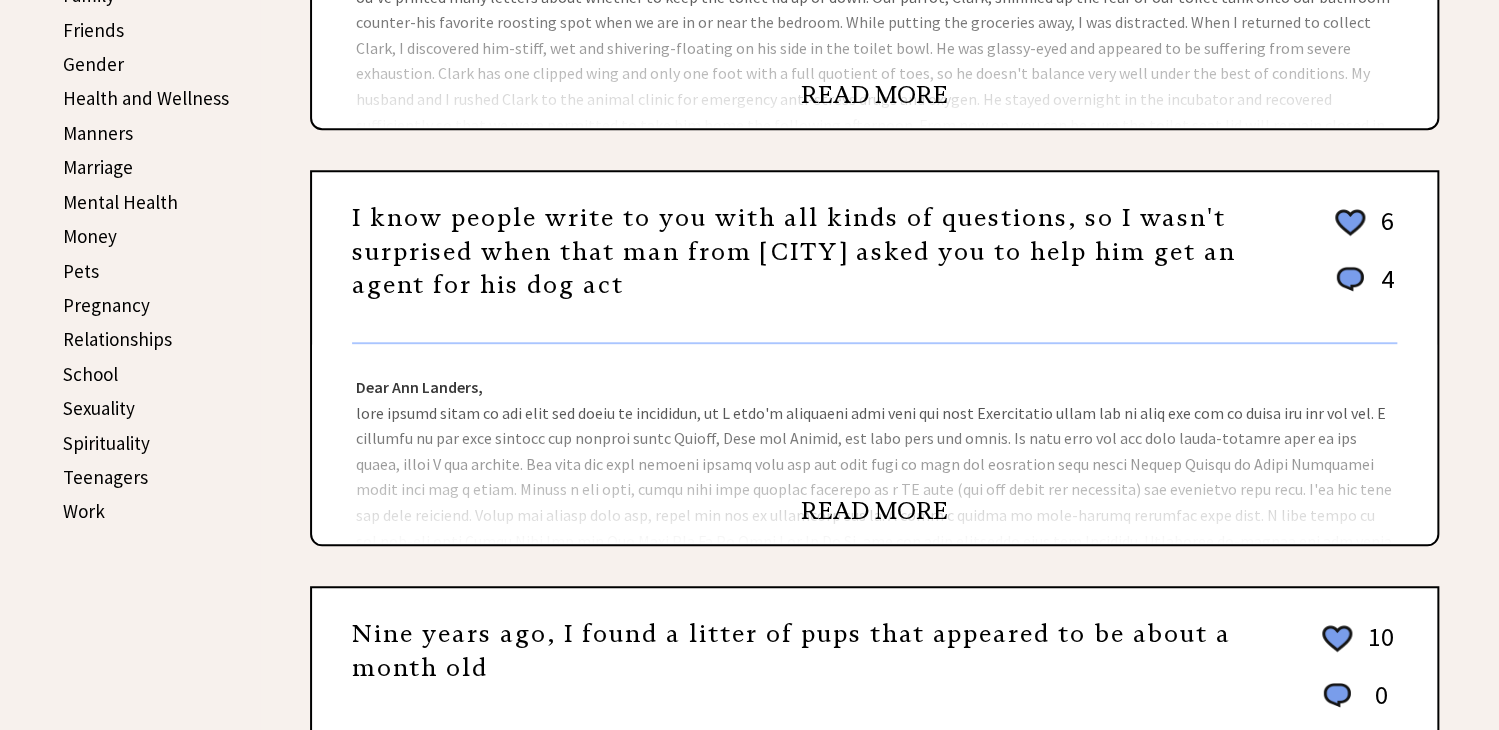 click on "Money" at bounding box center [90, 236] 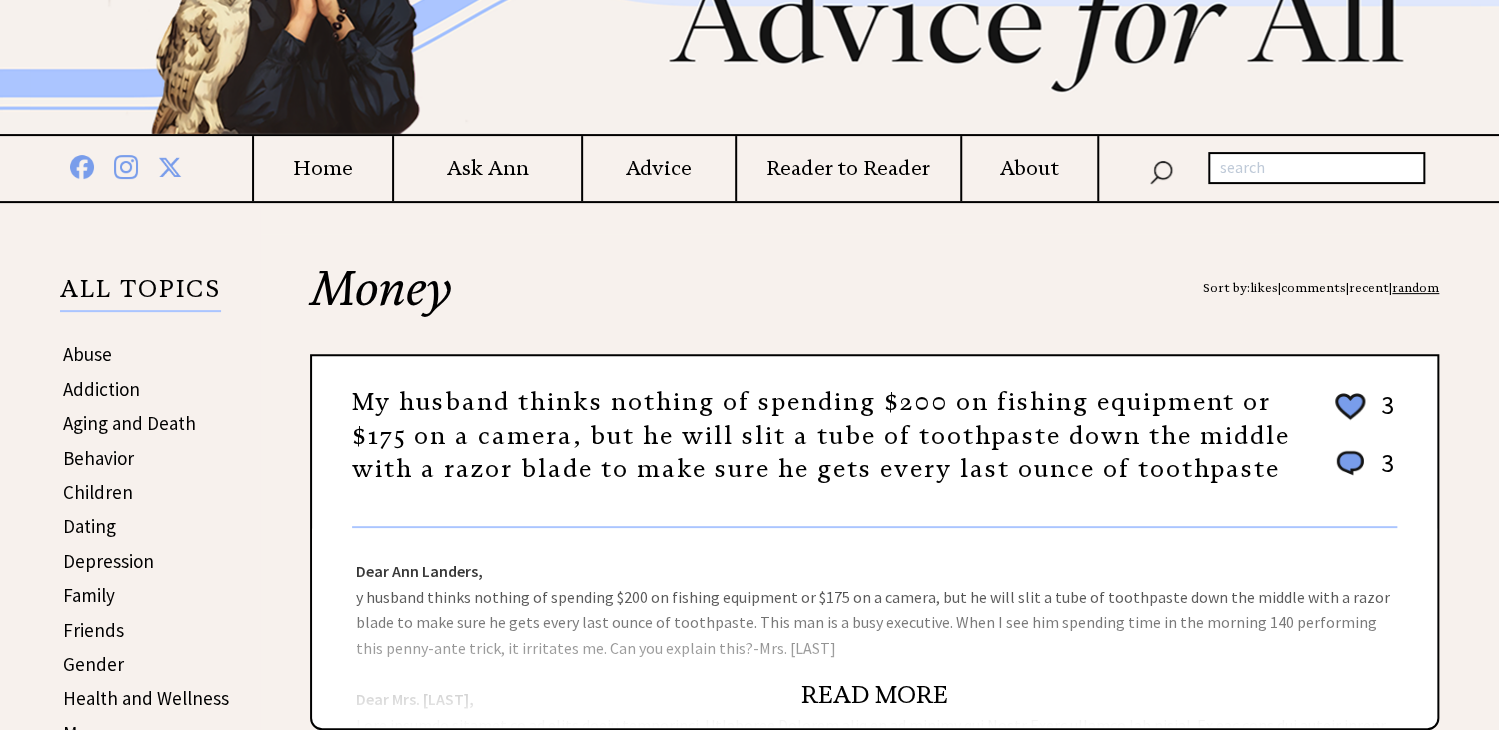 scroll, scrollTop: 400, scrollLeft: 0, axis: vertical 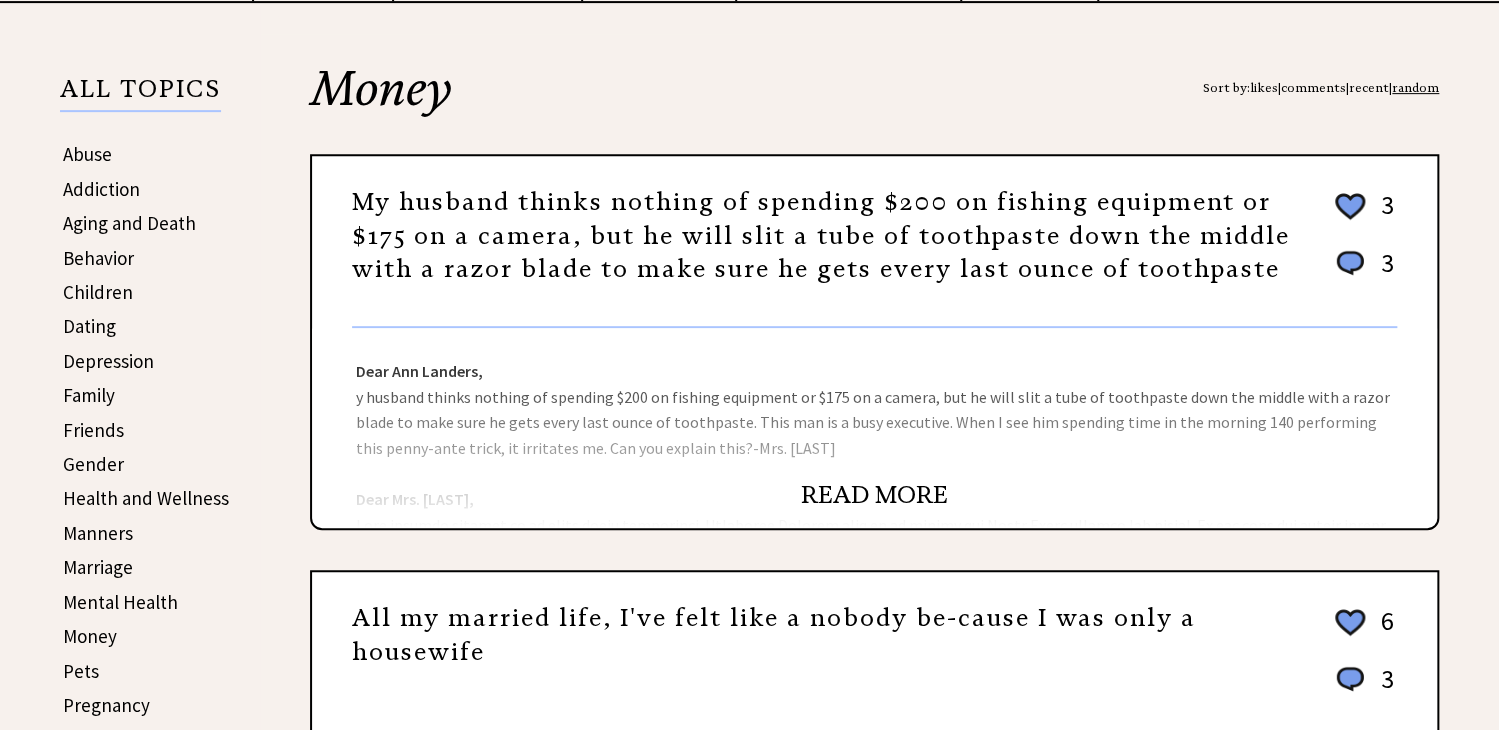 click on "READ MORE" at bounding box center [874, 495] 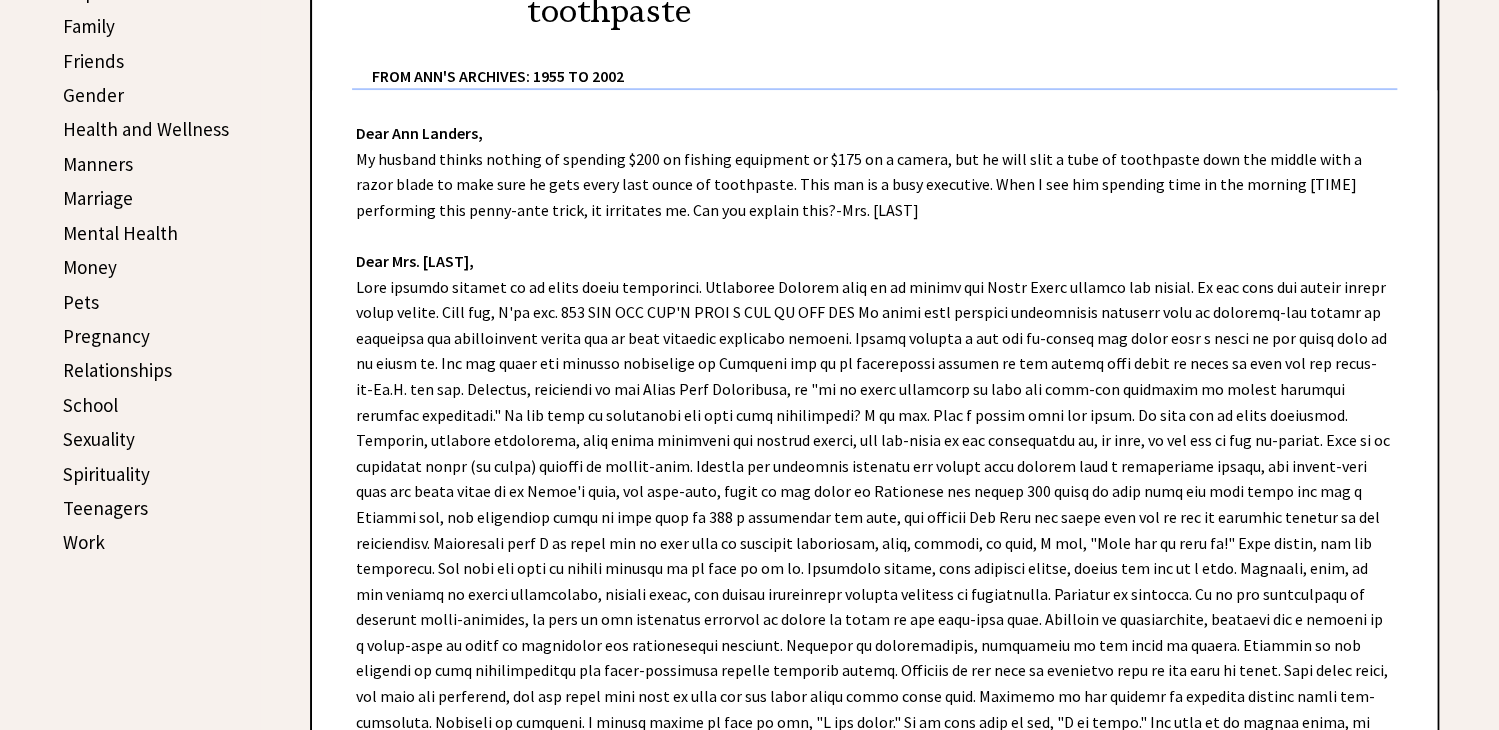 scroll, scrollTop: 800, scrollLeft: 0, axis: vertical 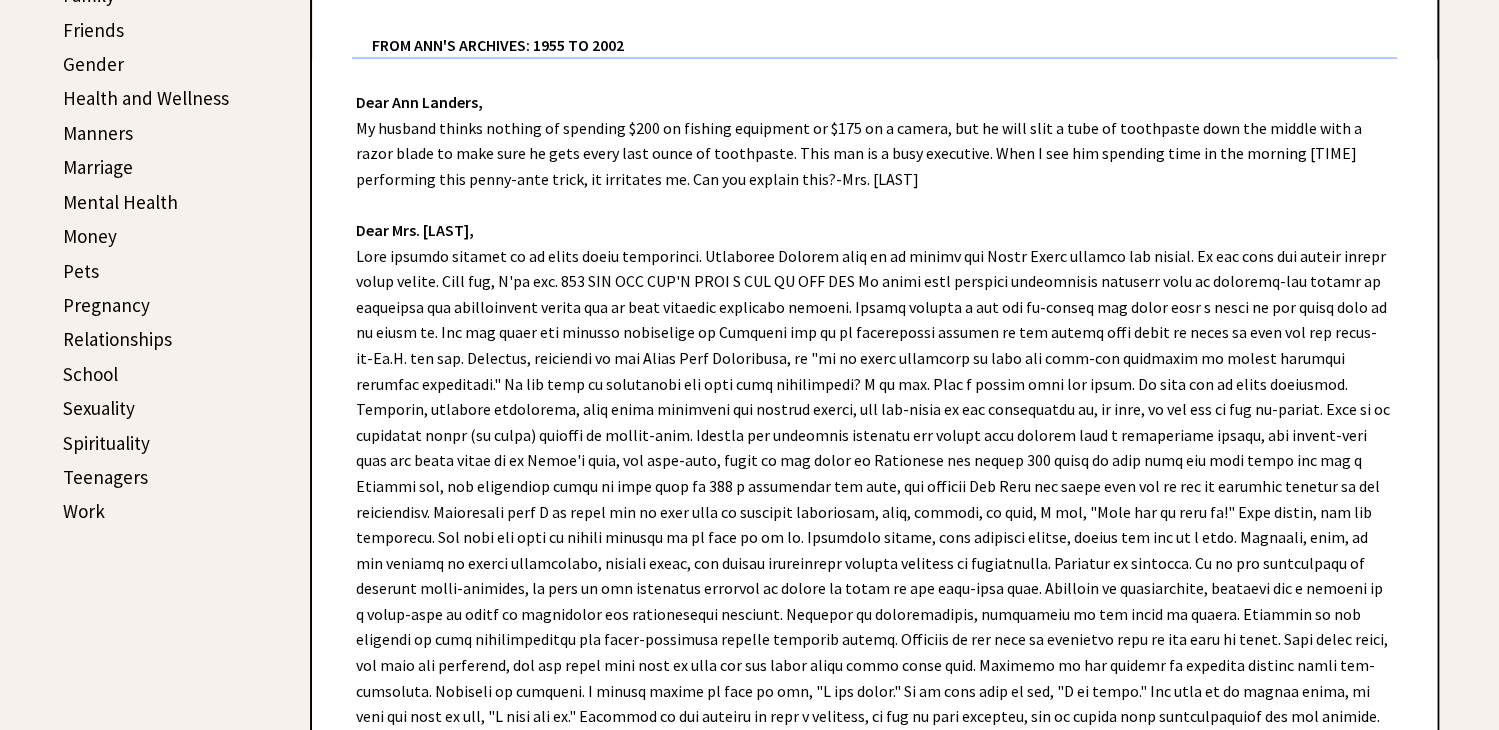 click on "Manners" at bounding box center [98, 133] 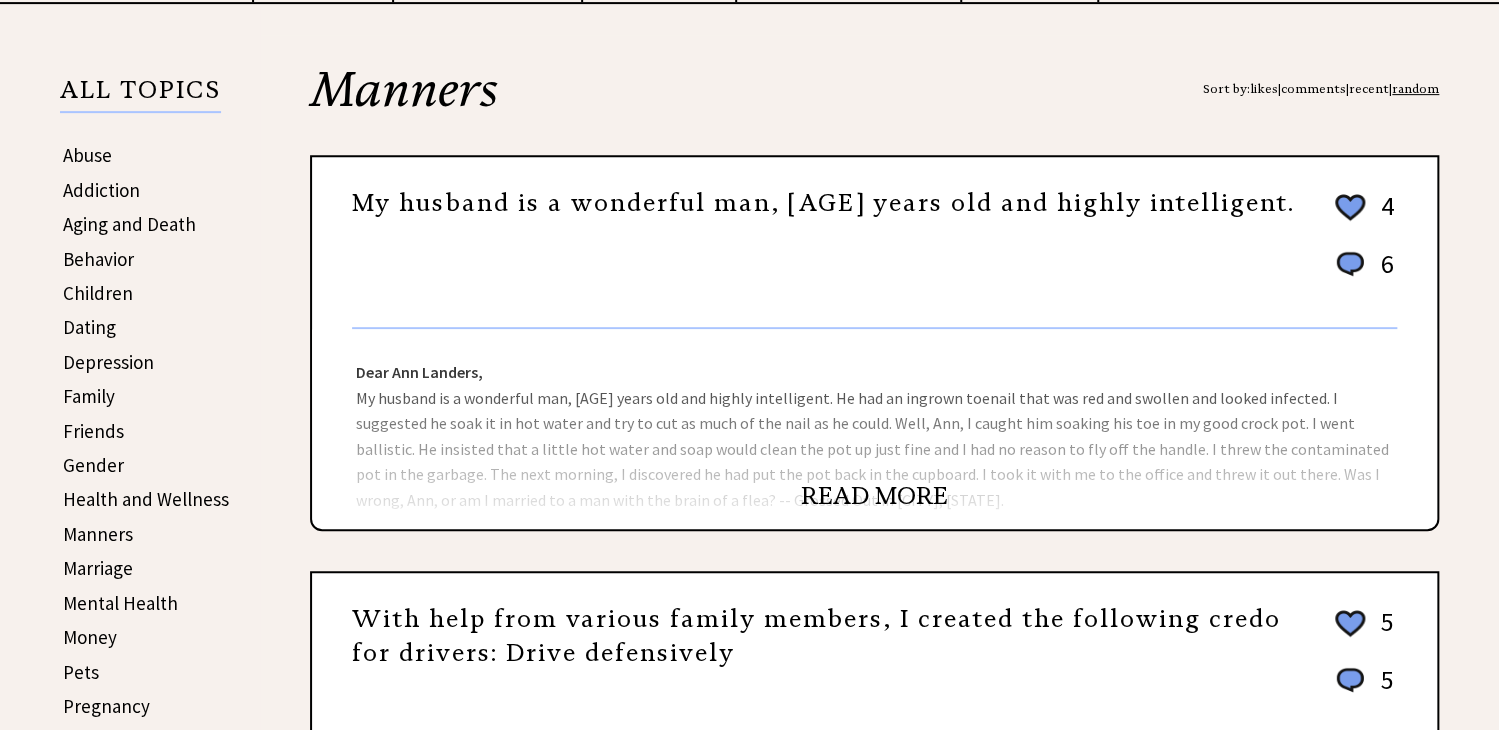 scroll, scrollTop: 400, scrollLeft: 0, axis: vertical 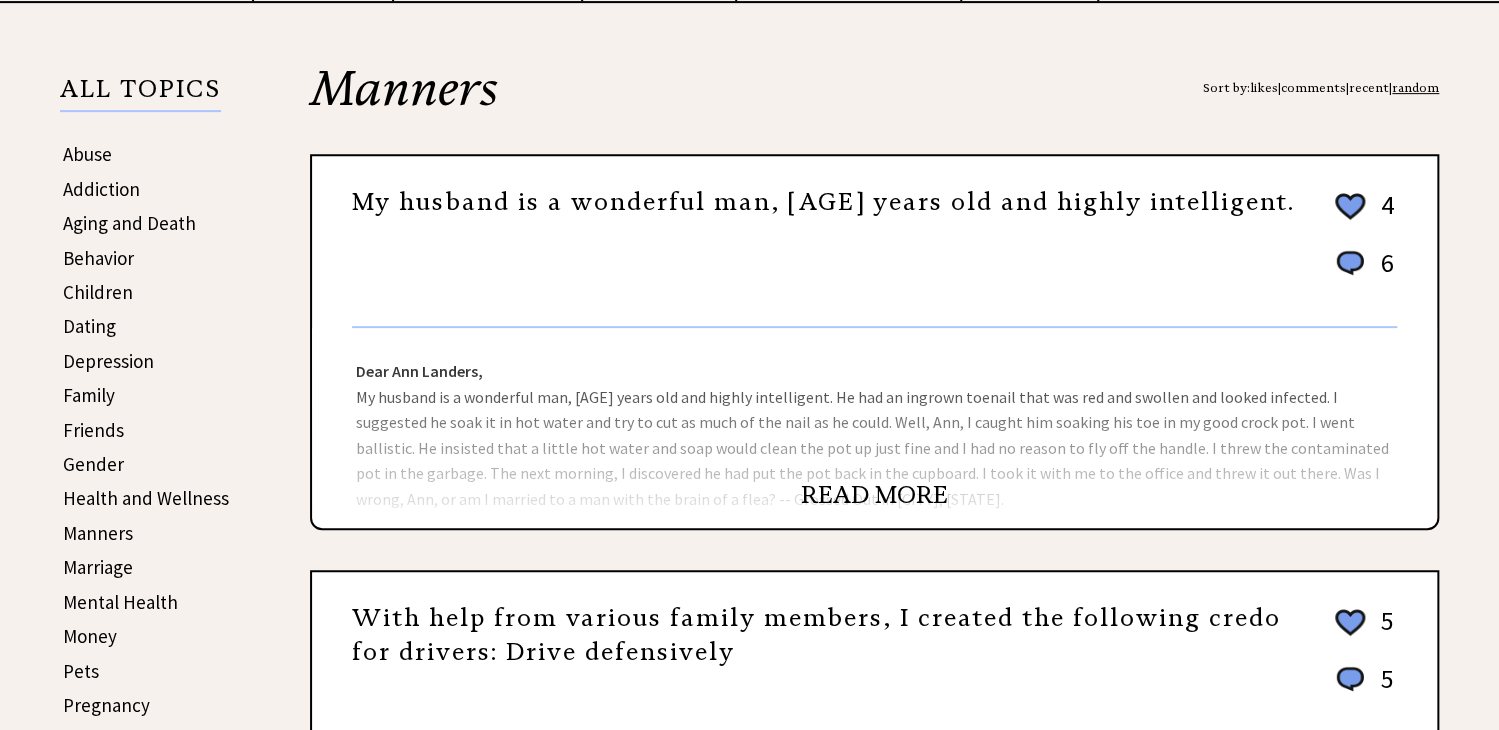 click on "READ MORE" at bounding box center (874, 495) 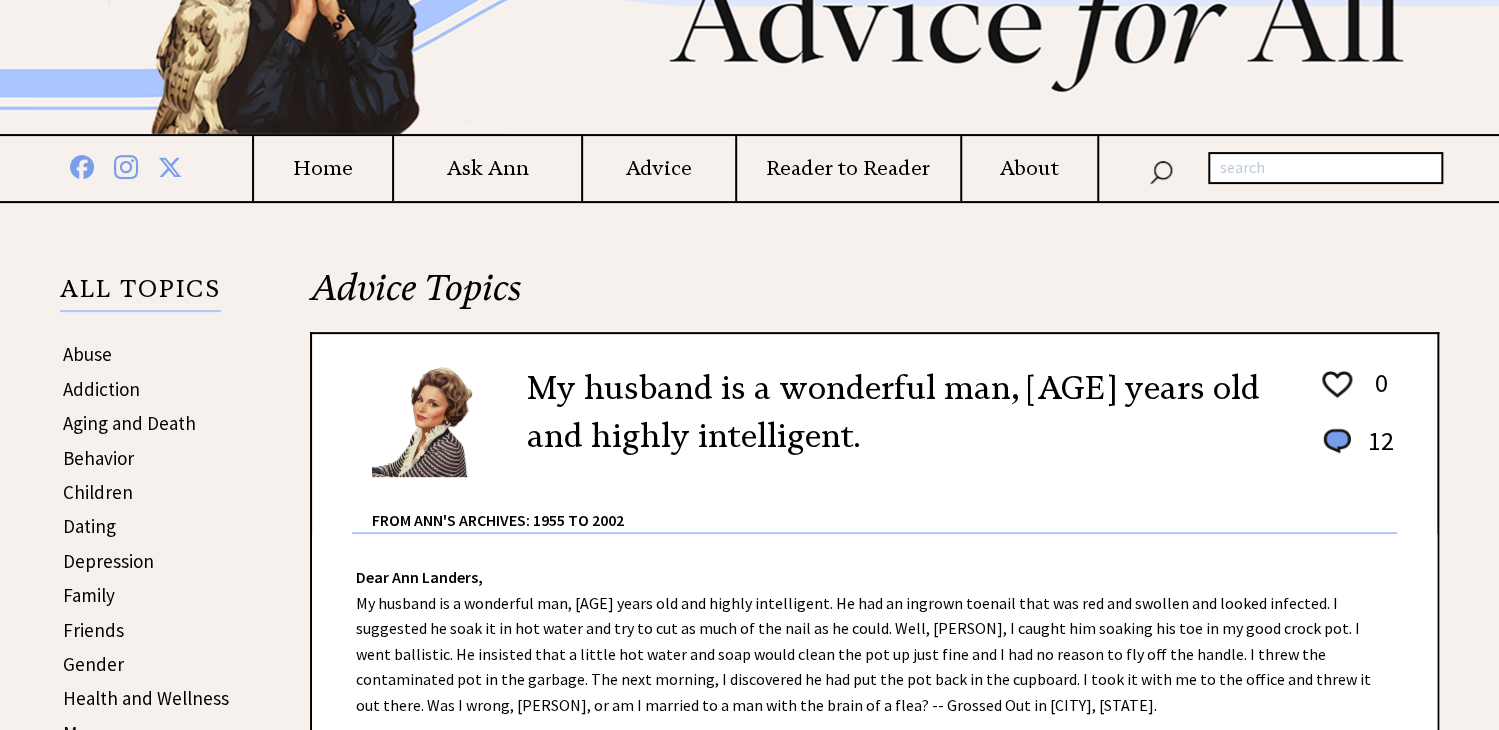 scroll, scrollTop: 0, scrollLeft: 0, axis: both 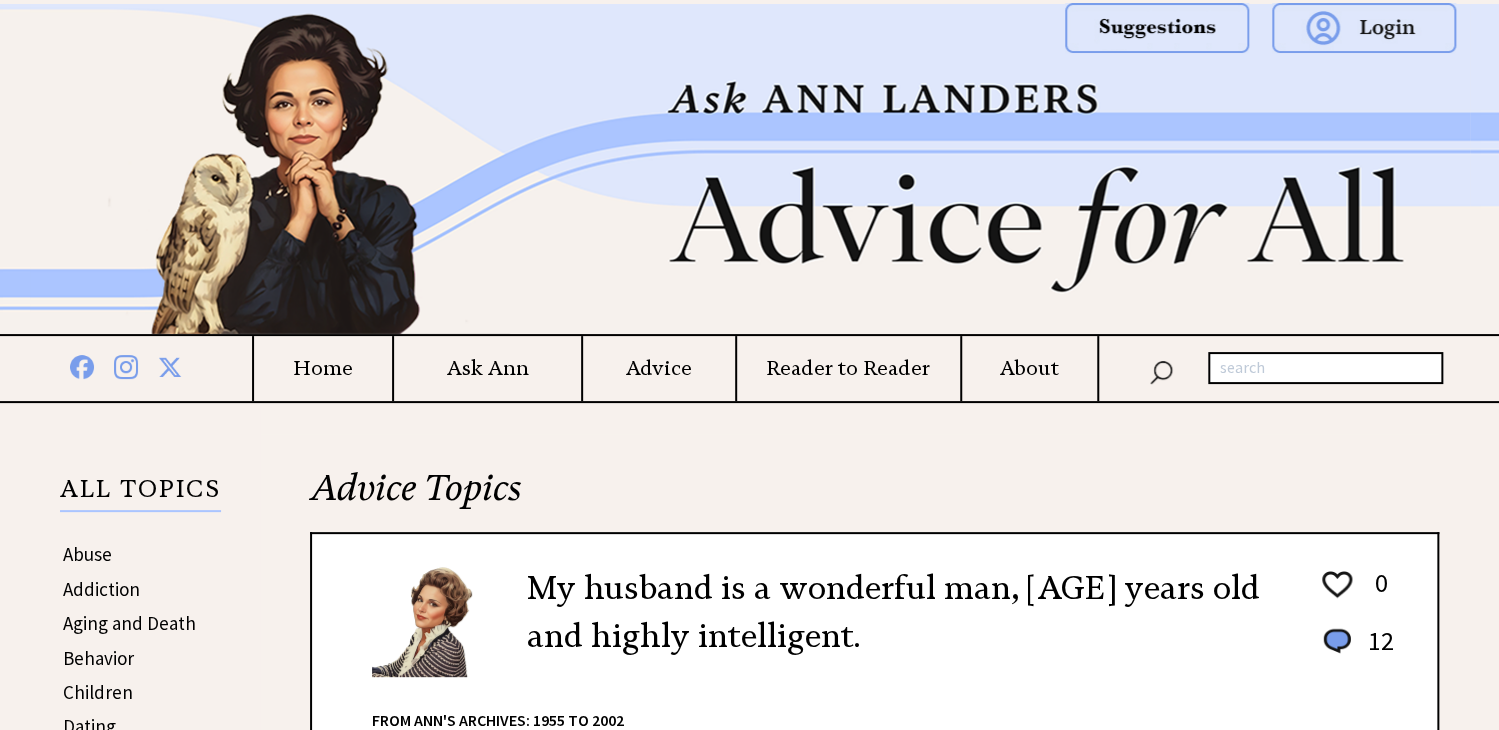 click at bounding box center (750, 169) 